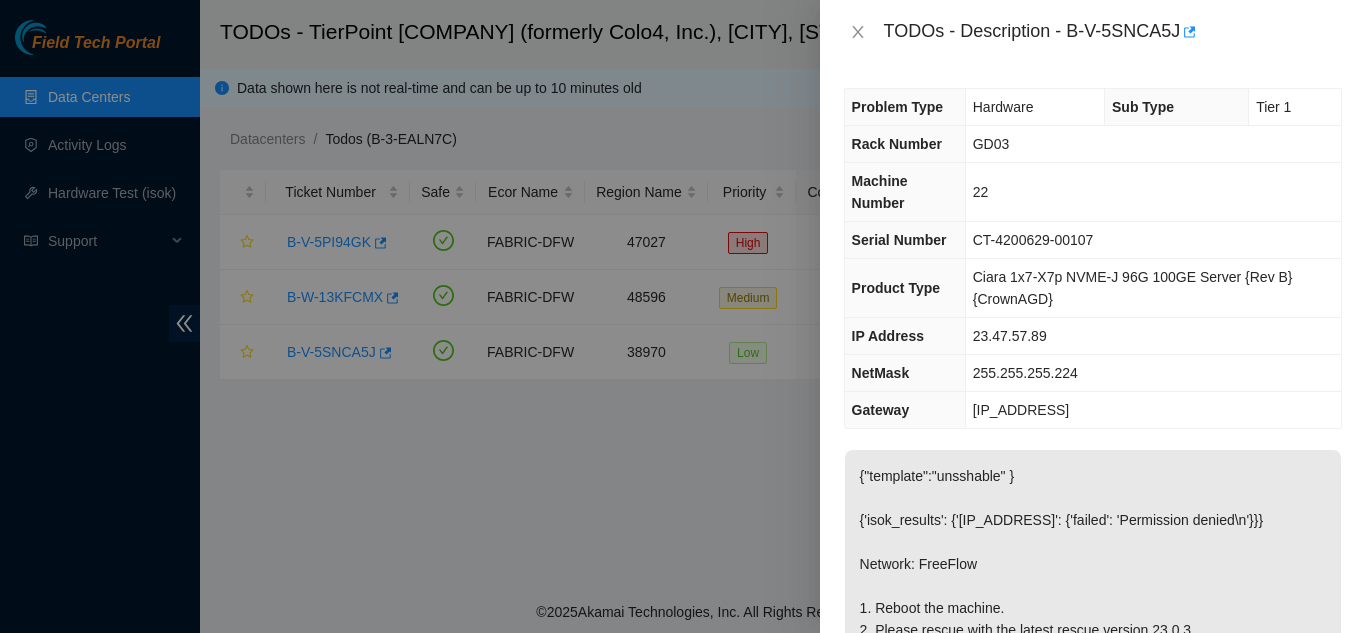 scroll, scrollTop: 0, scrollLeft: 0, axis: both 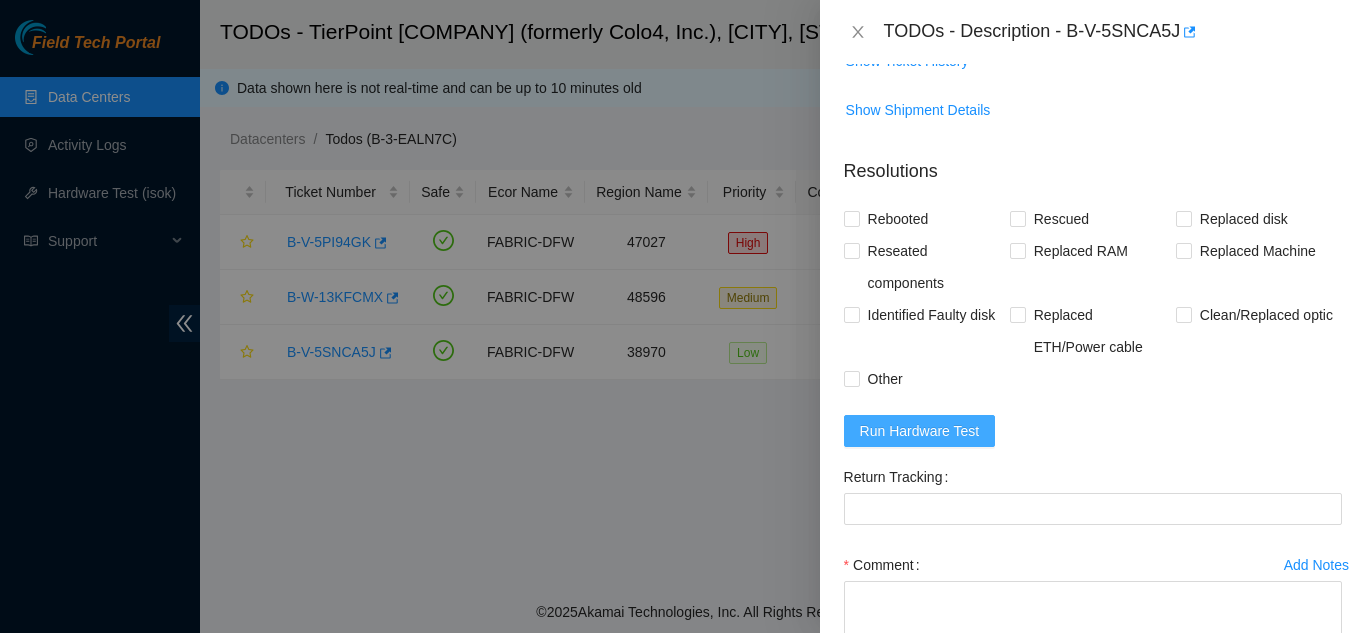 click on "Run Hardware Test" at bounding box center [920, 431] 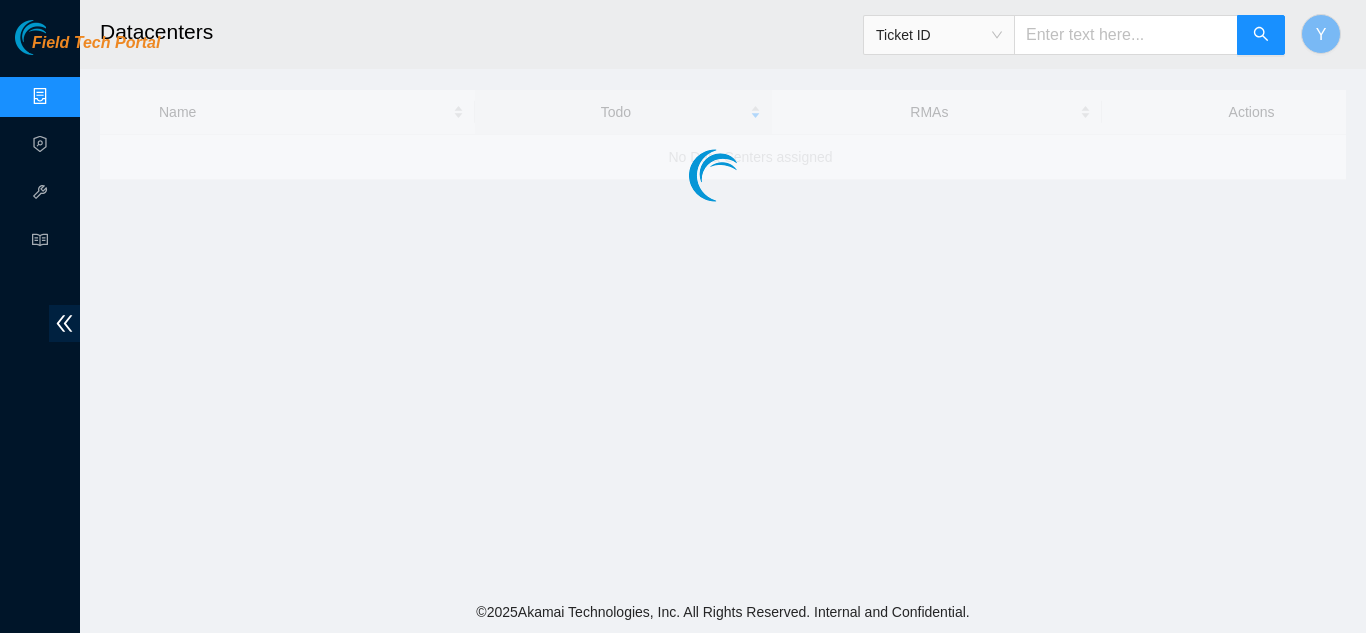 scroll, scrollTop: 0, scrollLeft: 0, axis: both 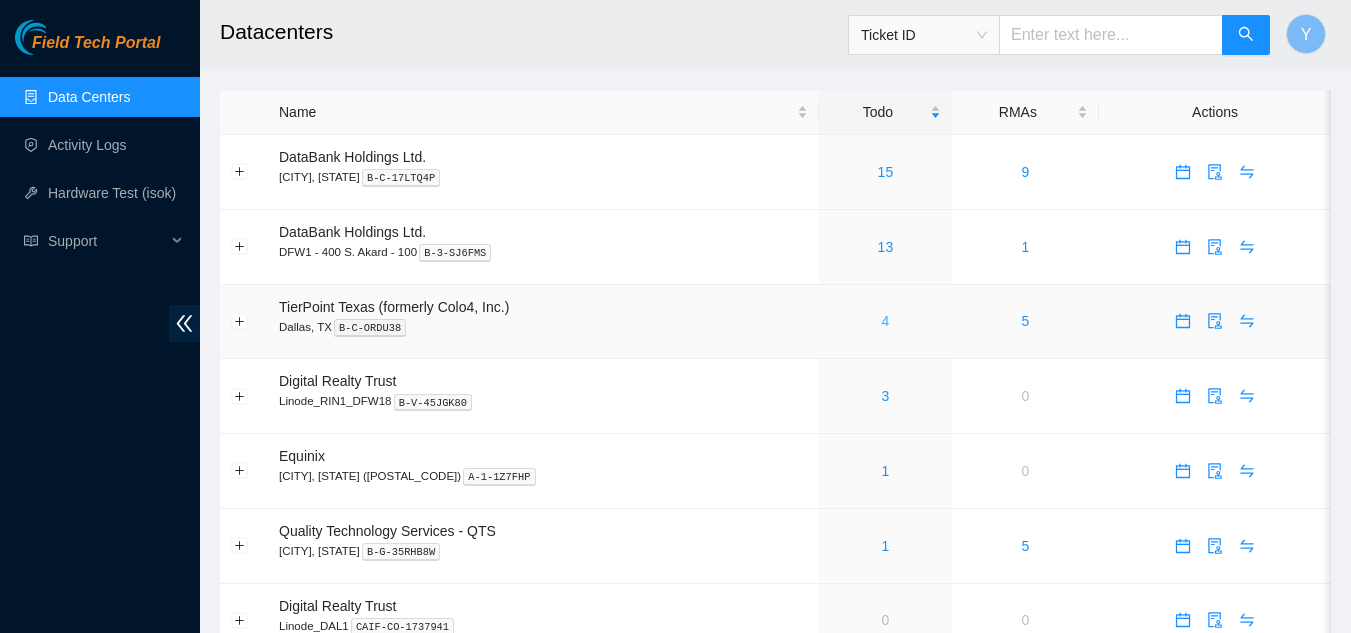 click on "4" at bounding box center [885, 321] 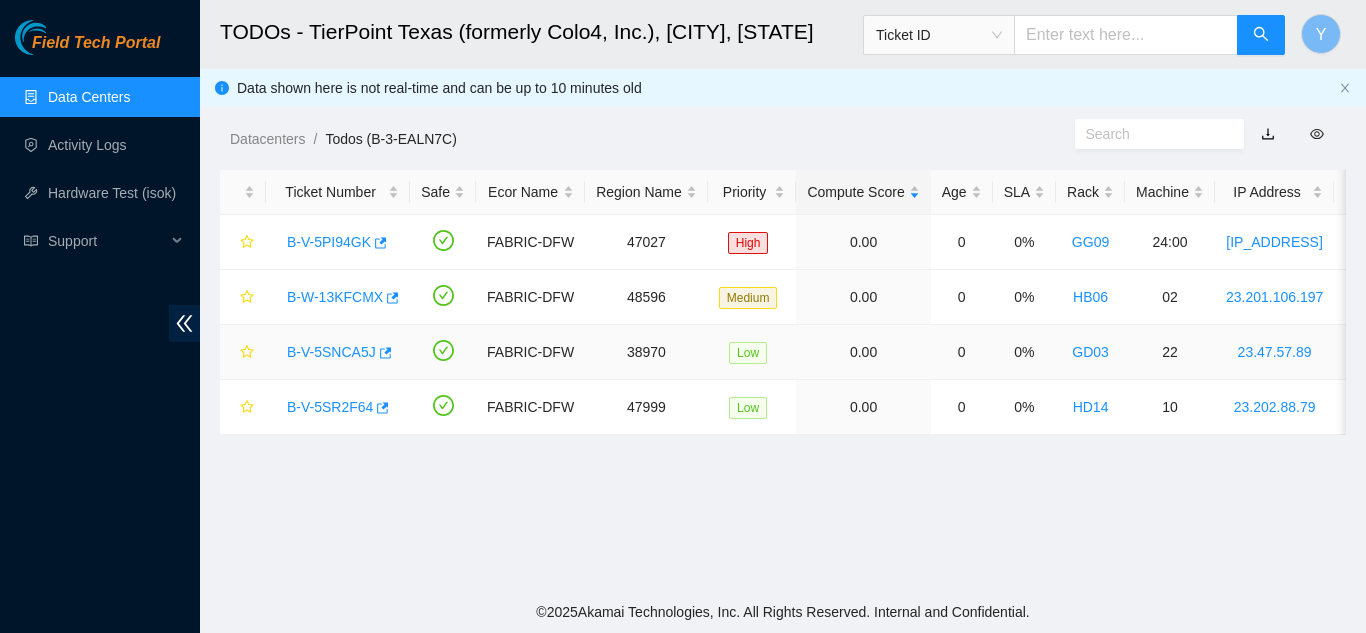click on "B-V-5SNCA5J" at bounding box center (331, 352) 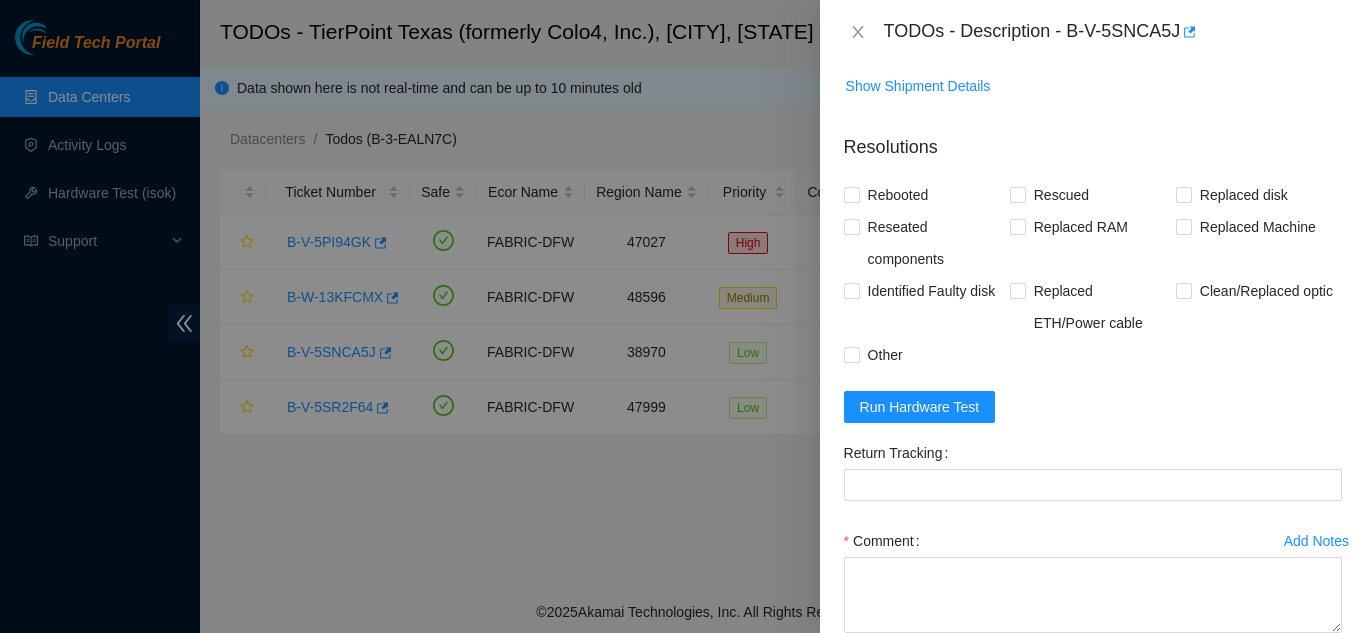 scroll, scrollTop: 733, scrollLeft: 0, axis: vertical 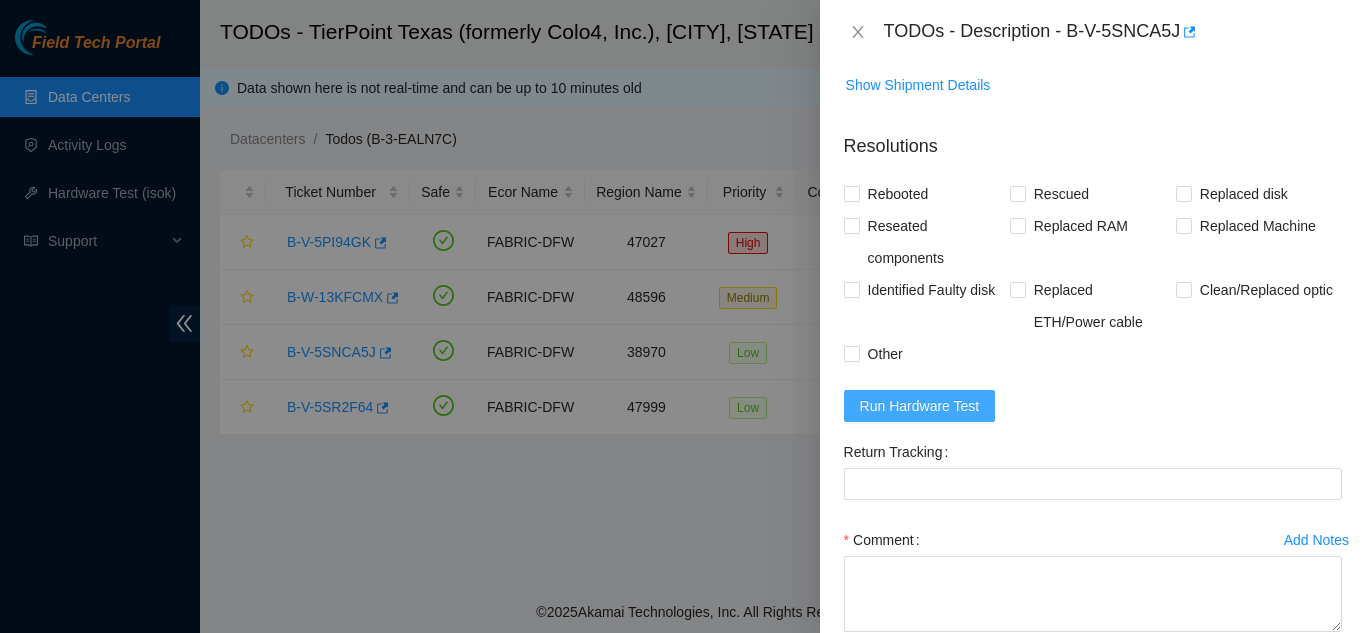 click on "Run Hardware Test" at bounding box center [920, 406] 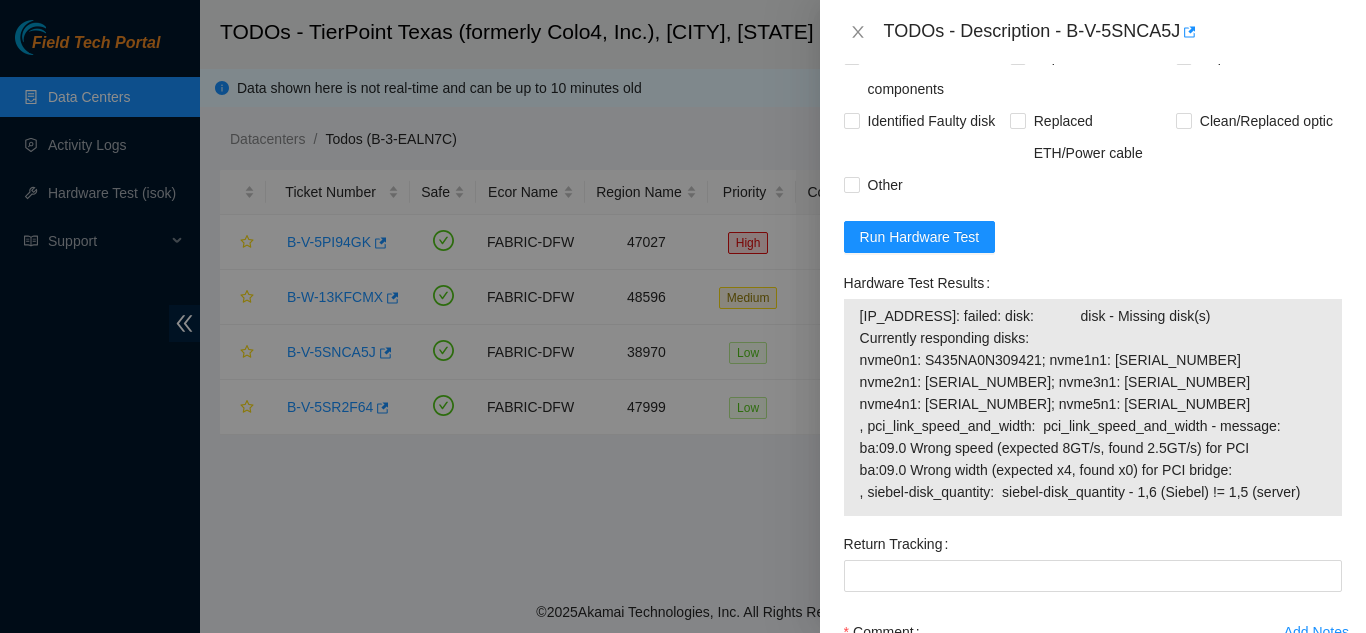 scroll, scrollTop: 902, scrollLeft: 0, axis: vertical 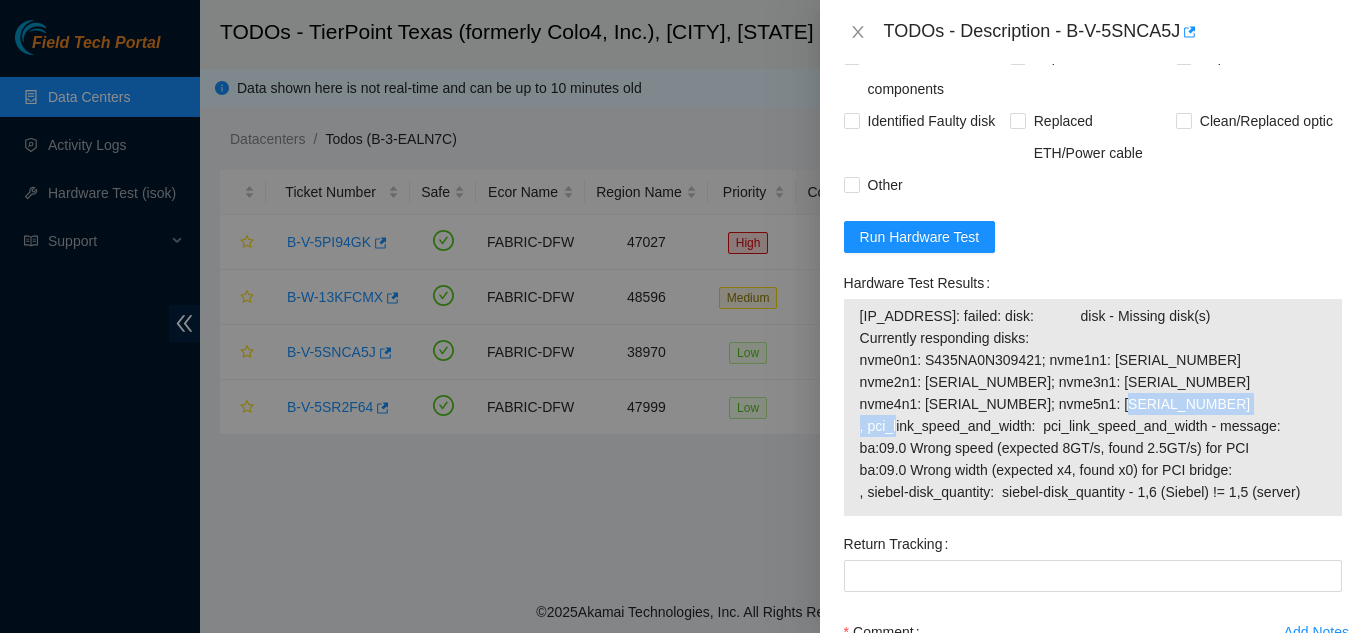 drag, startPoint x: 1081, startPoint y: 453, endPoint x: 1267, endPoint y: 434, distance: 186.96791 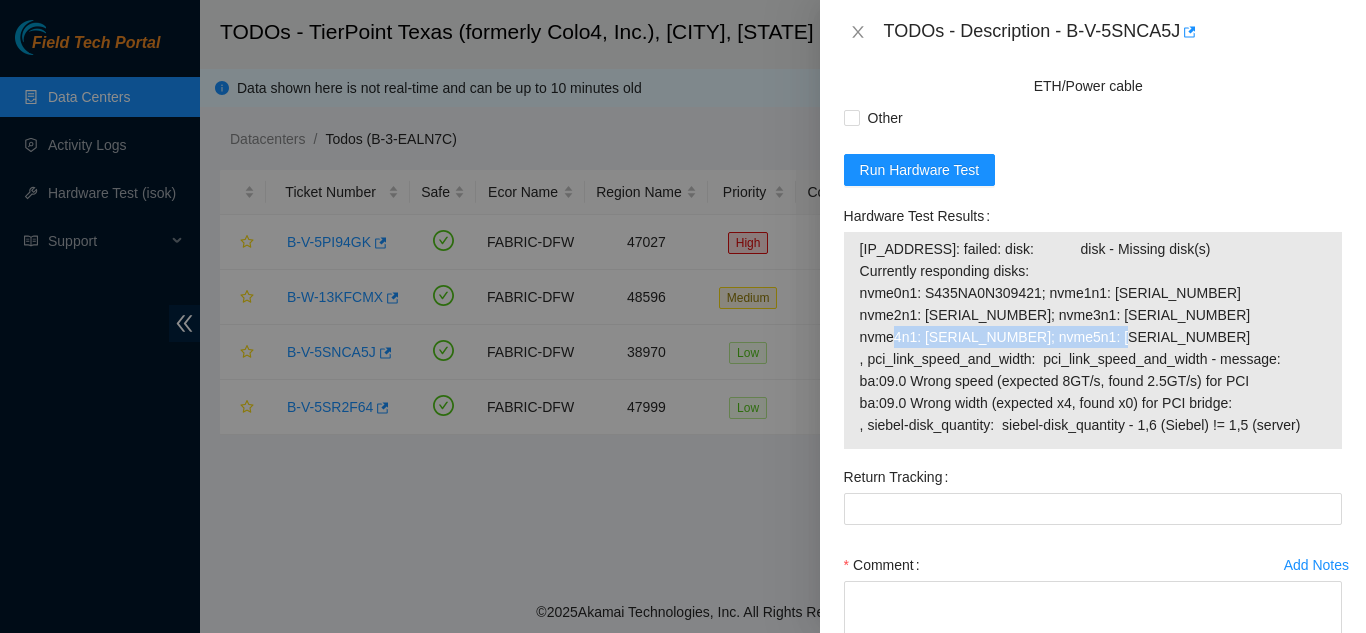 scroll, scrollTop: 970, scrollLeft: 0, axis: vertical 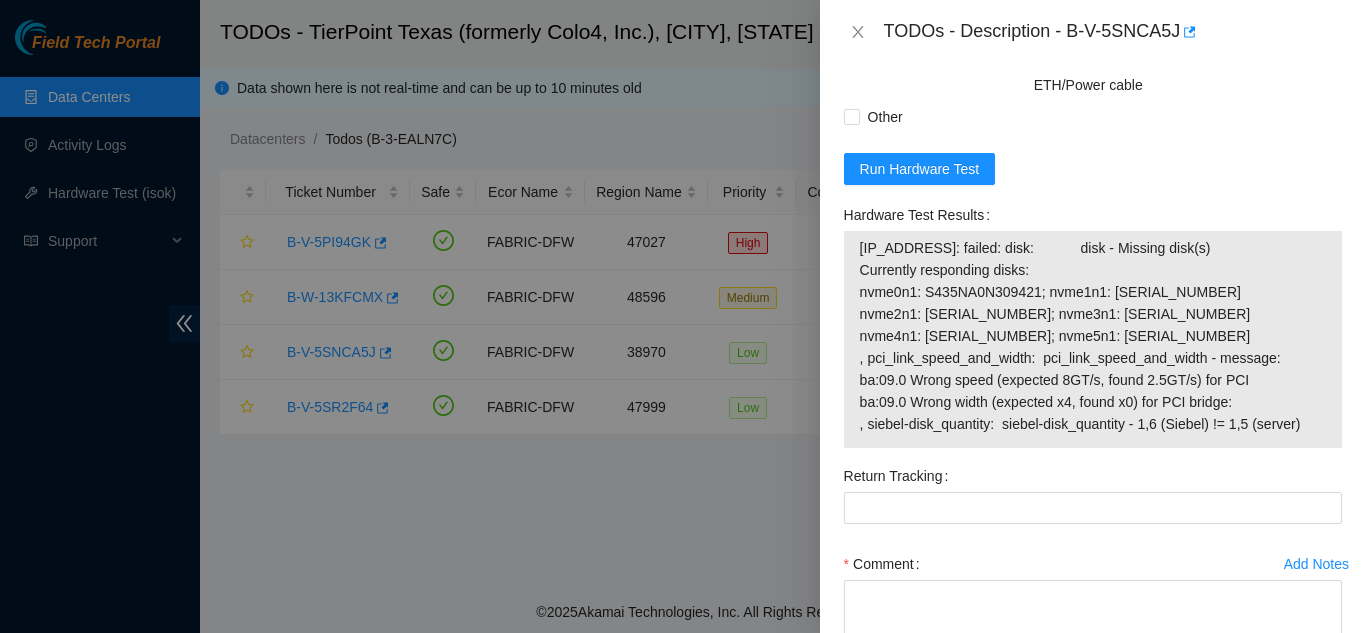 click on "Hardware Test Results" at bounding box center (1093, 215) 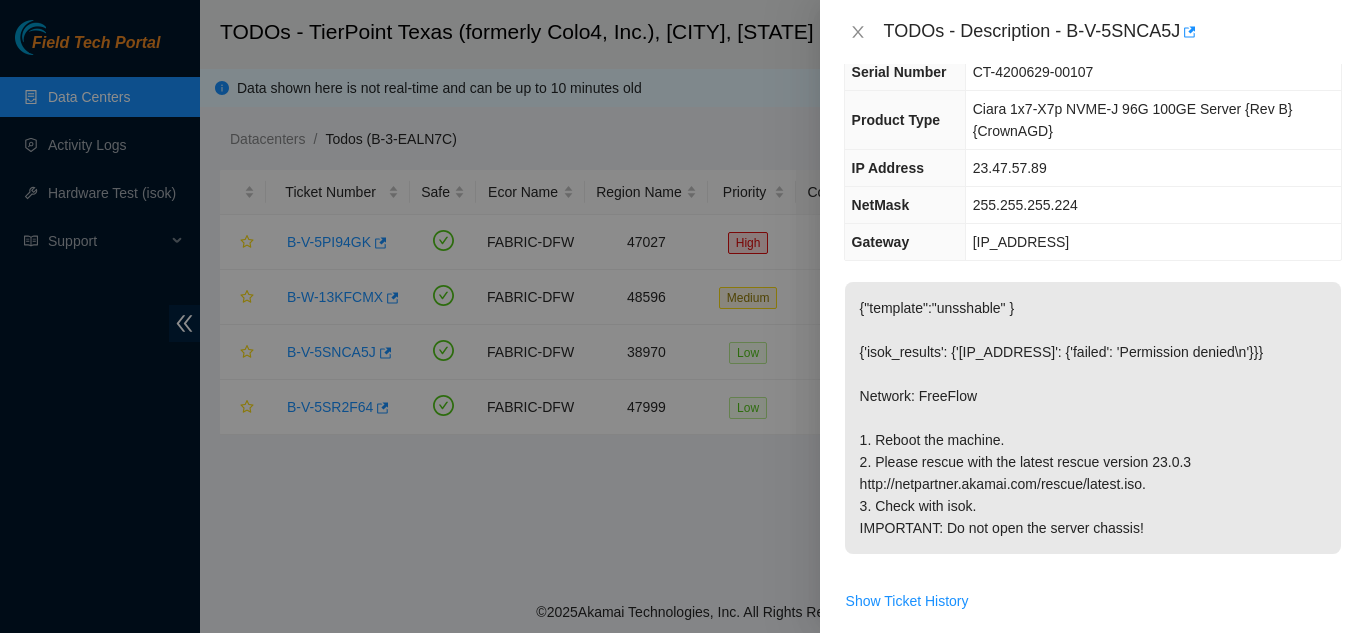 scroll, scrollTop: 0, scrollLeft: 0, axis: both 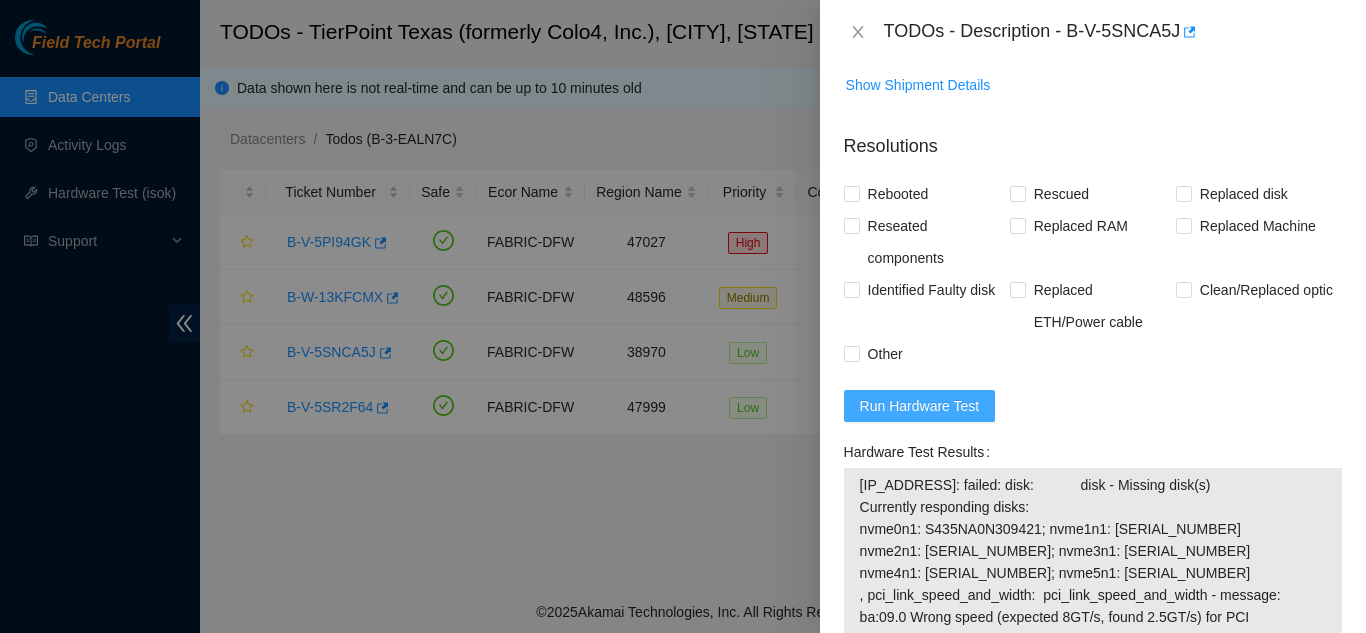 click on "Run Hardware Test" at bounding box center [920, 406] 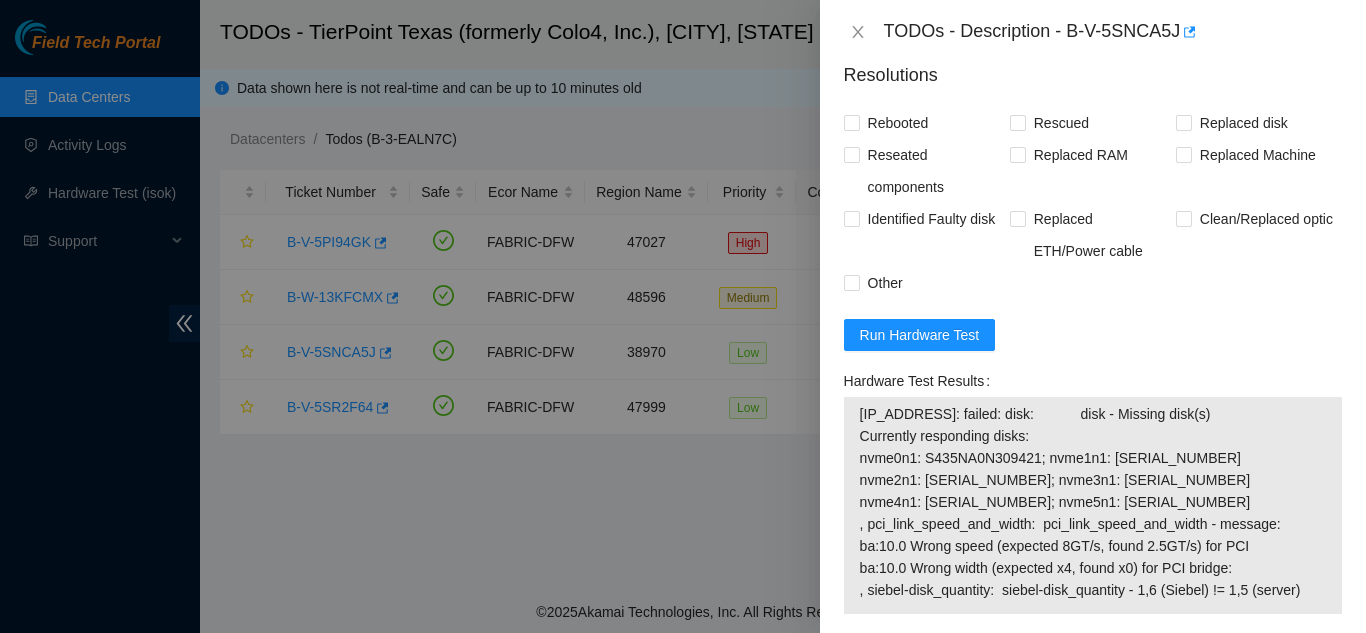 scroll, scrollTop: 800, scrollLeft: 0, axis: vertical 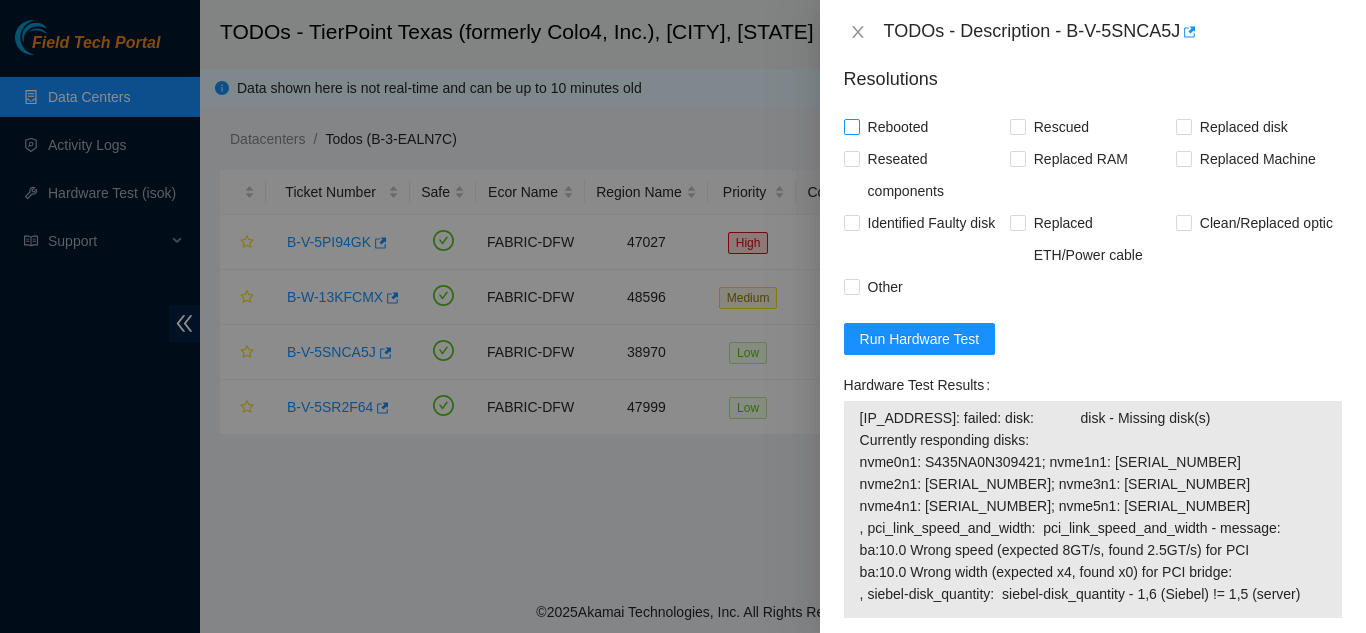 click on "Rebooted" at bounding box center (851, 126) 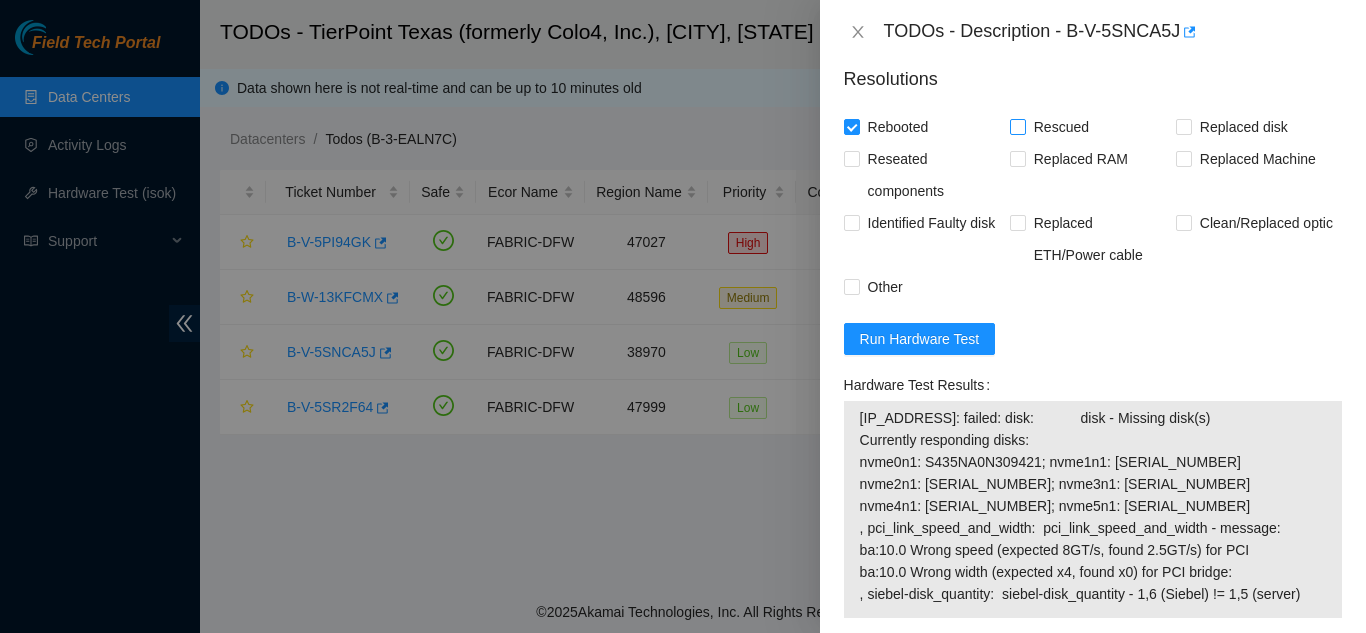 click on "Rescued" at bounding box center [1017, 126] 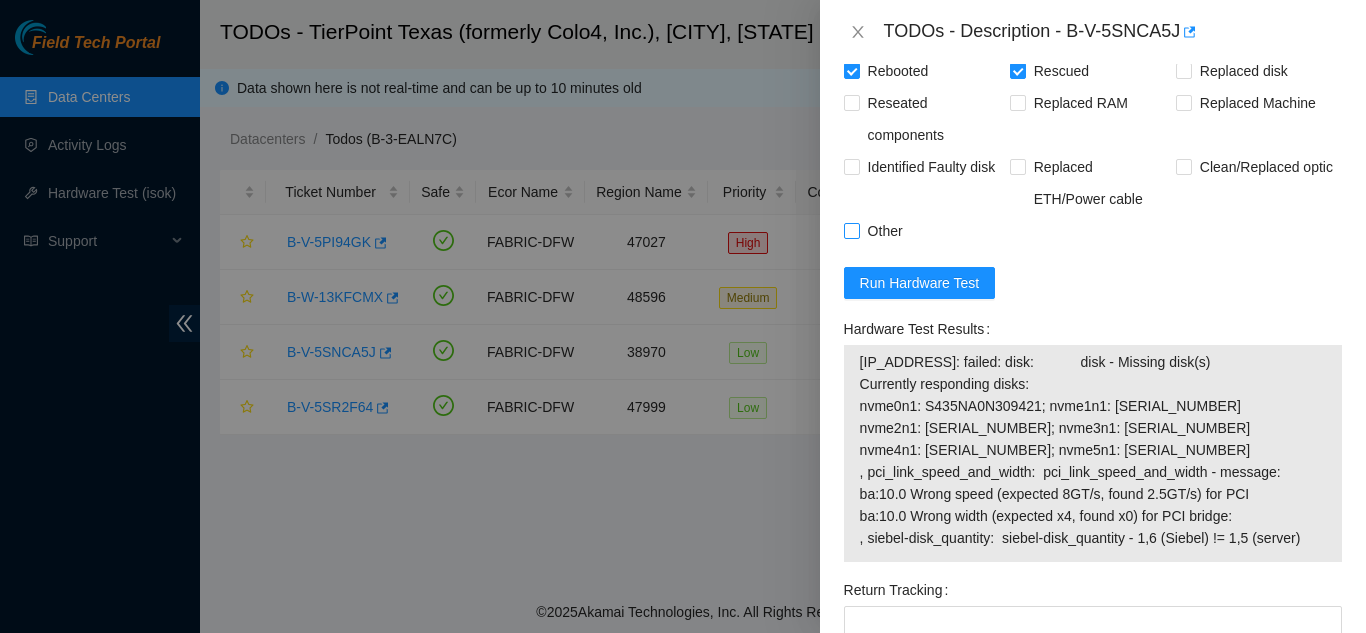 scroll, scrollTop: 900, scrollLeft: 0, axis: vertical 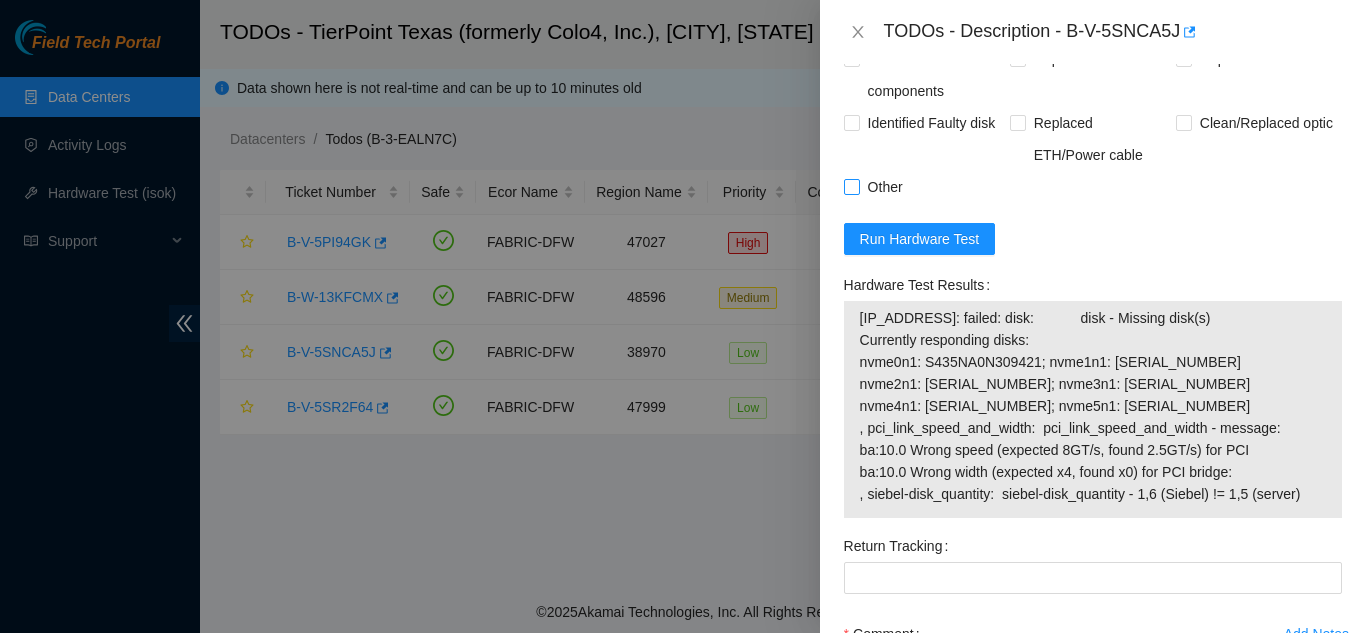 click on "Other" at bounding box center [851, 186] 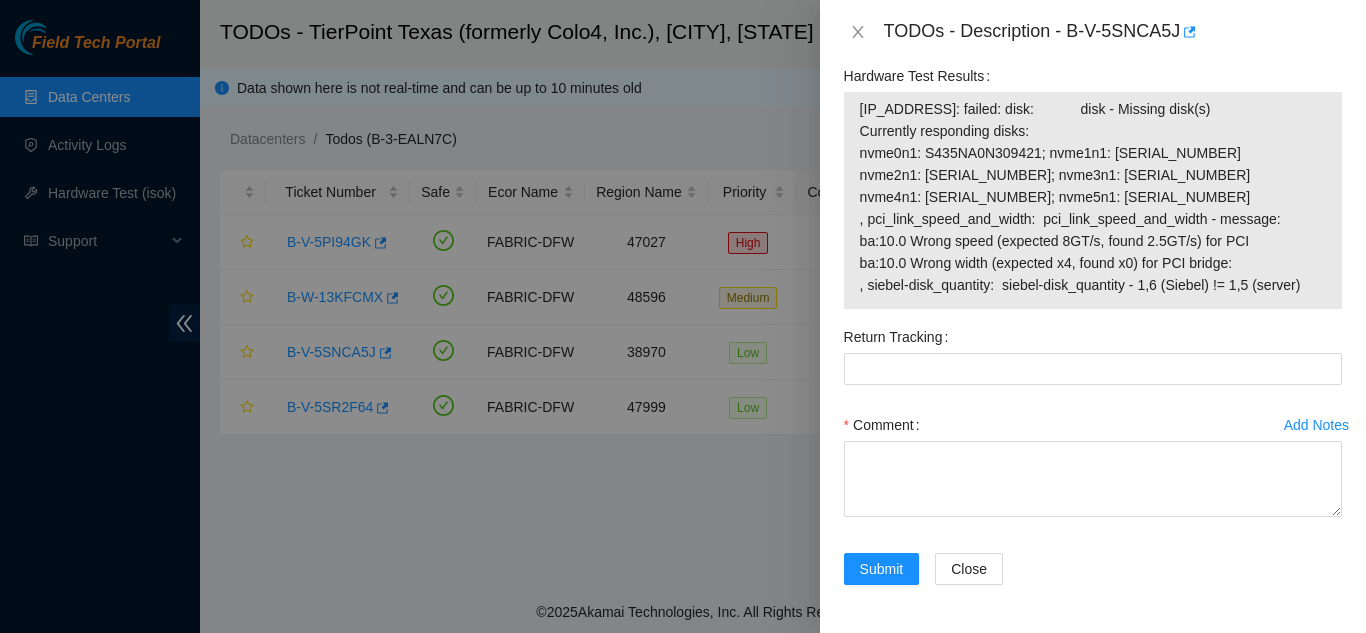 scroll, scrollTop: 1153, scrollLeft: 0, axis: vertical 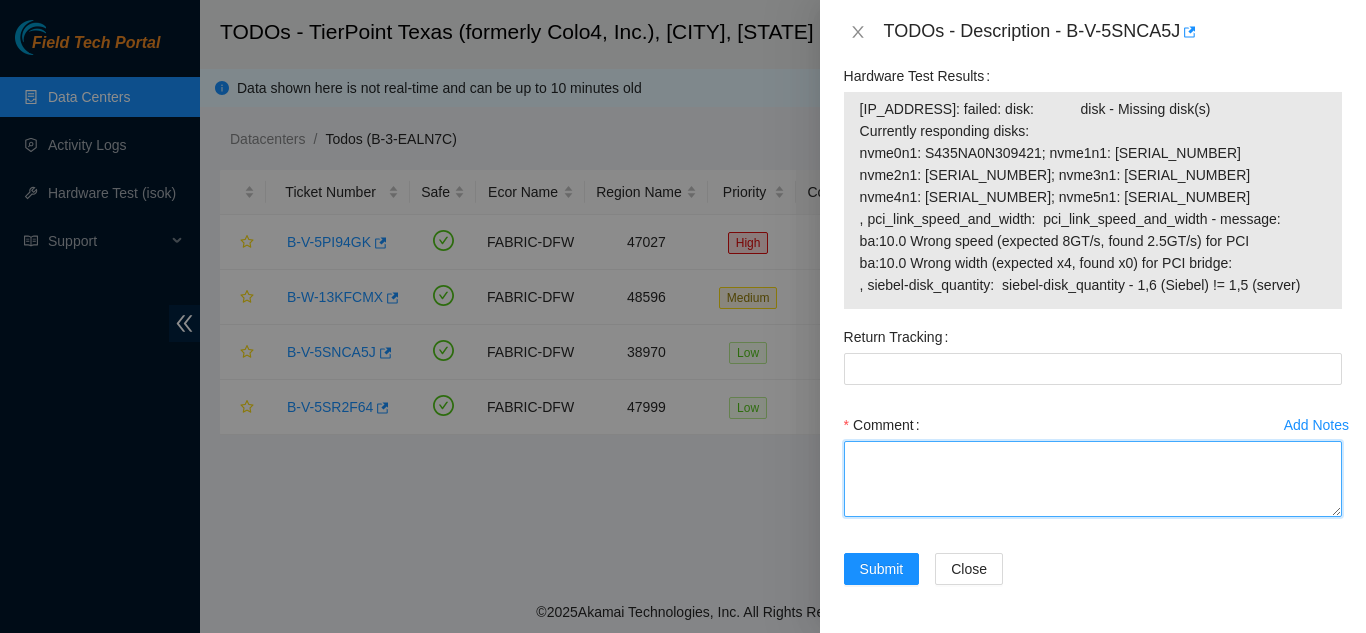 click on "Comment" at bounding box center [1093, 479] 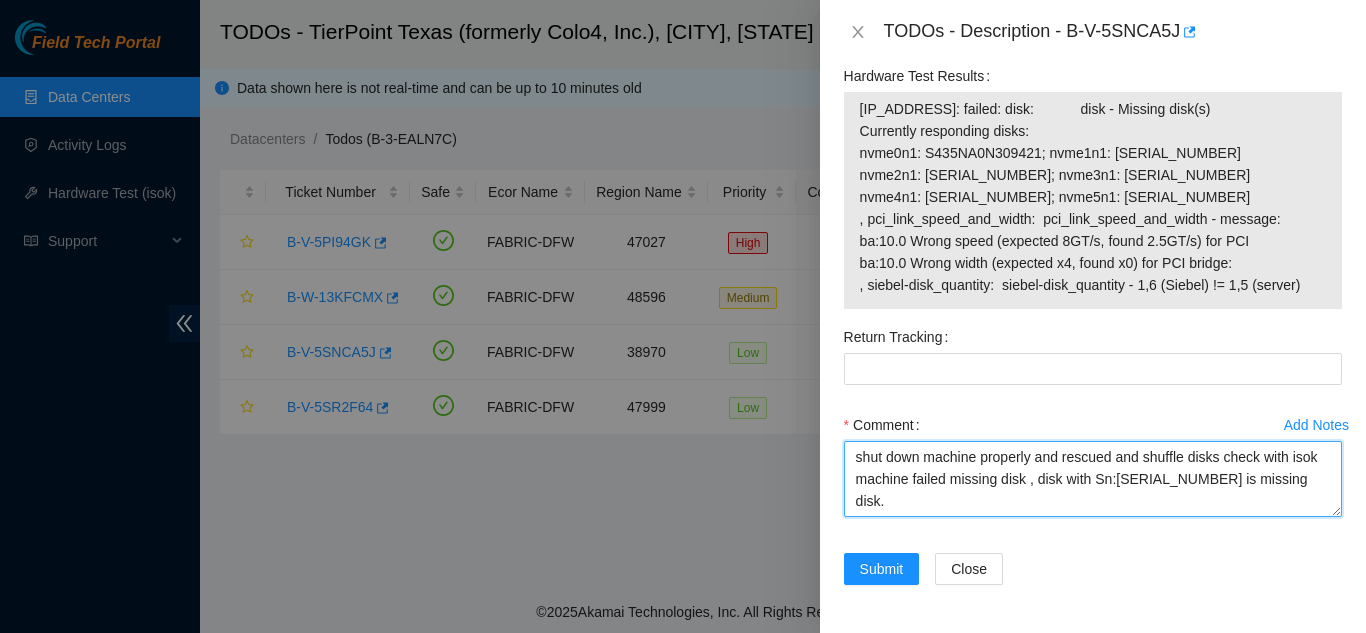 scroll, scrollTop: 1153, scrollLeft: 0, axis: vertical 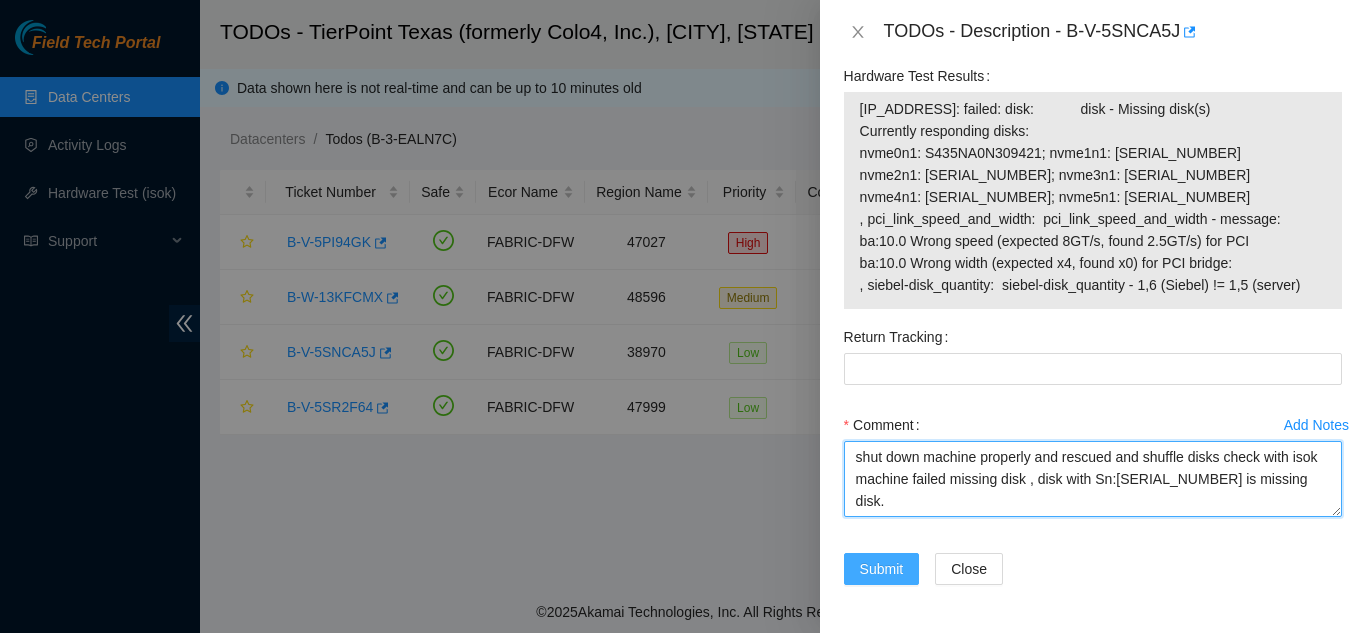 type on "shut down machine properly and rescued and shuffle disks check with isok machine failed missing disk , disk with Sn:[SERIAL_NUMBER] is missing disk." 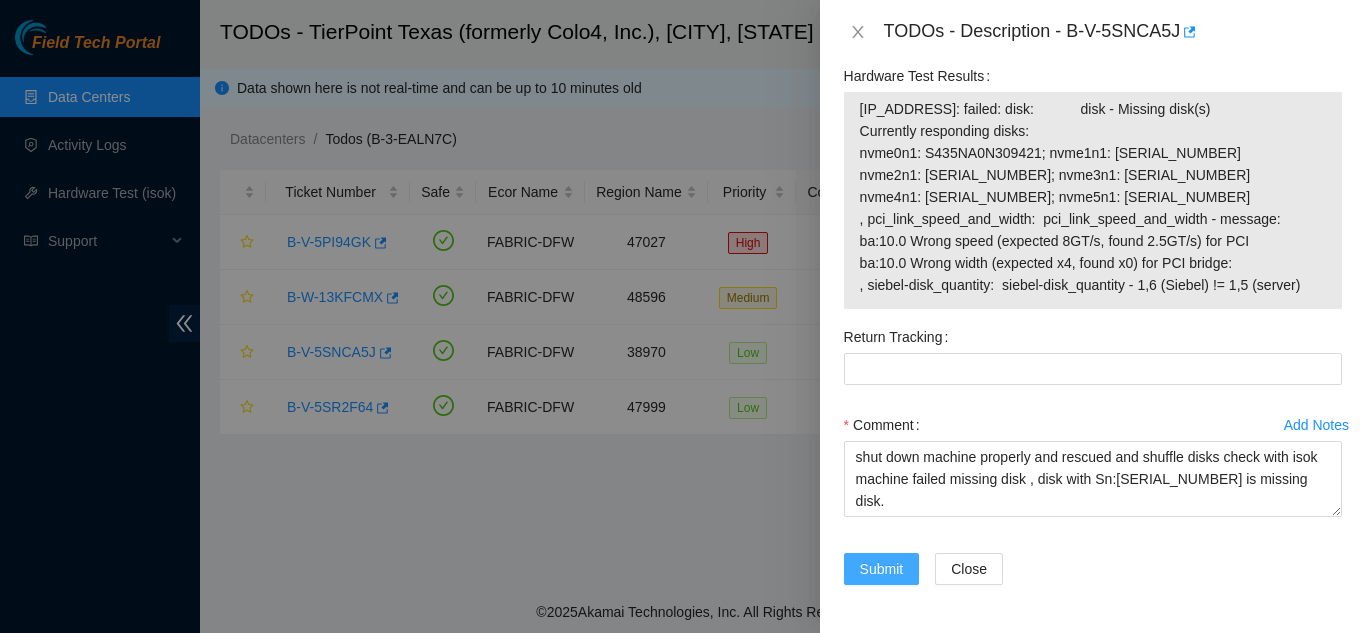 click on "Submit" at bounding box center (882, 569) 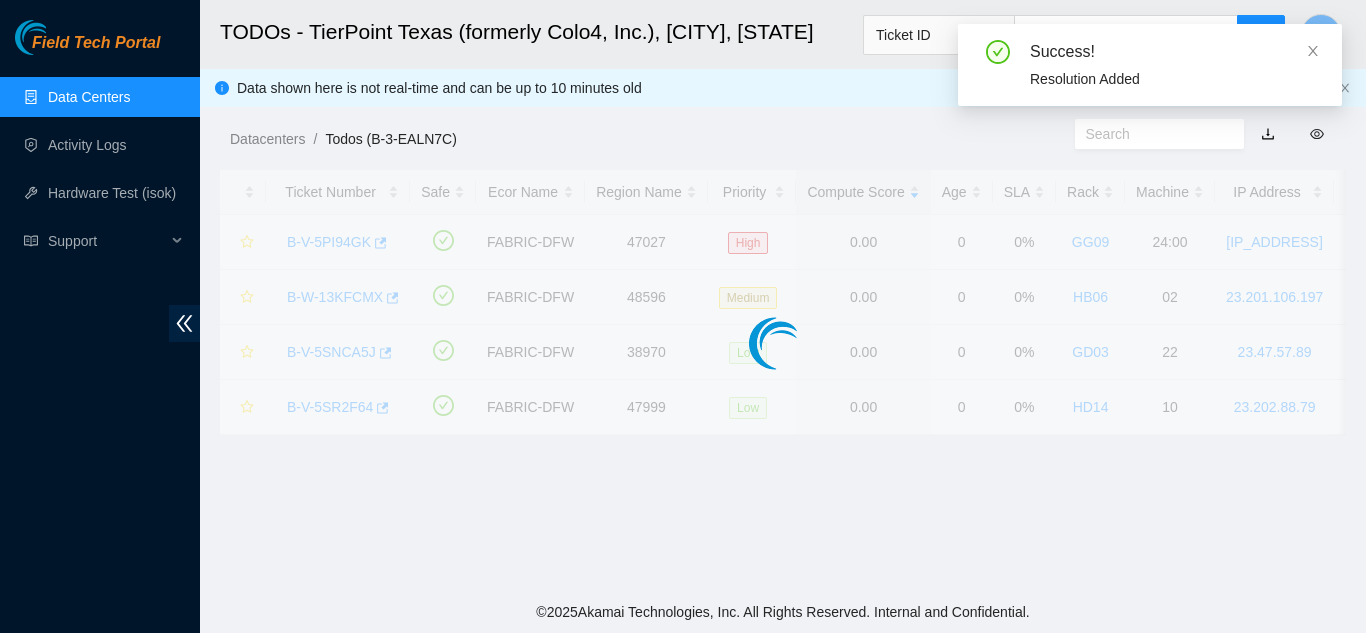 scroll, scrollTop: 613, scrollLeft: 0, axis: vertical 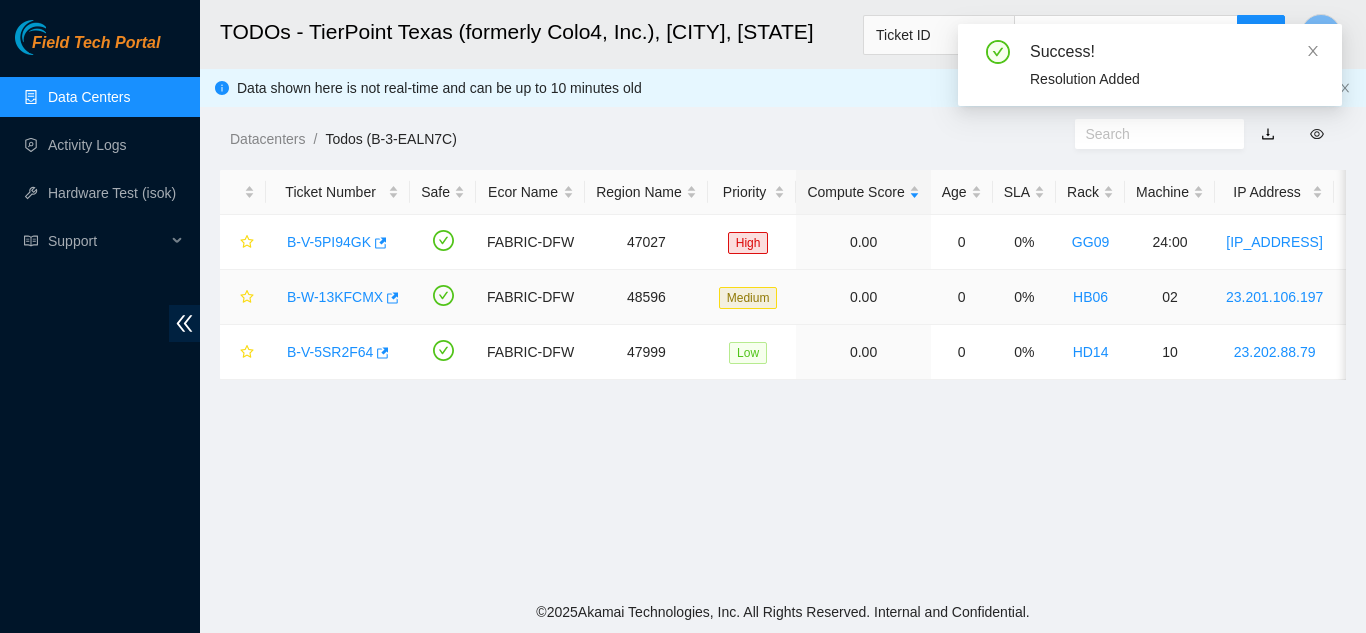 click on "B-W-13KFCMX" at bounding box center (335, 297) 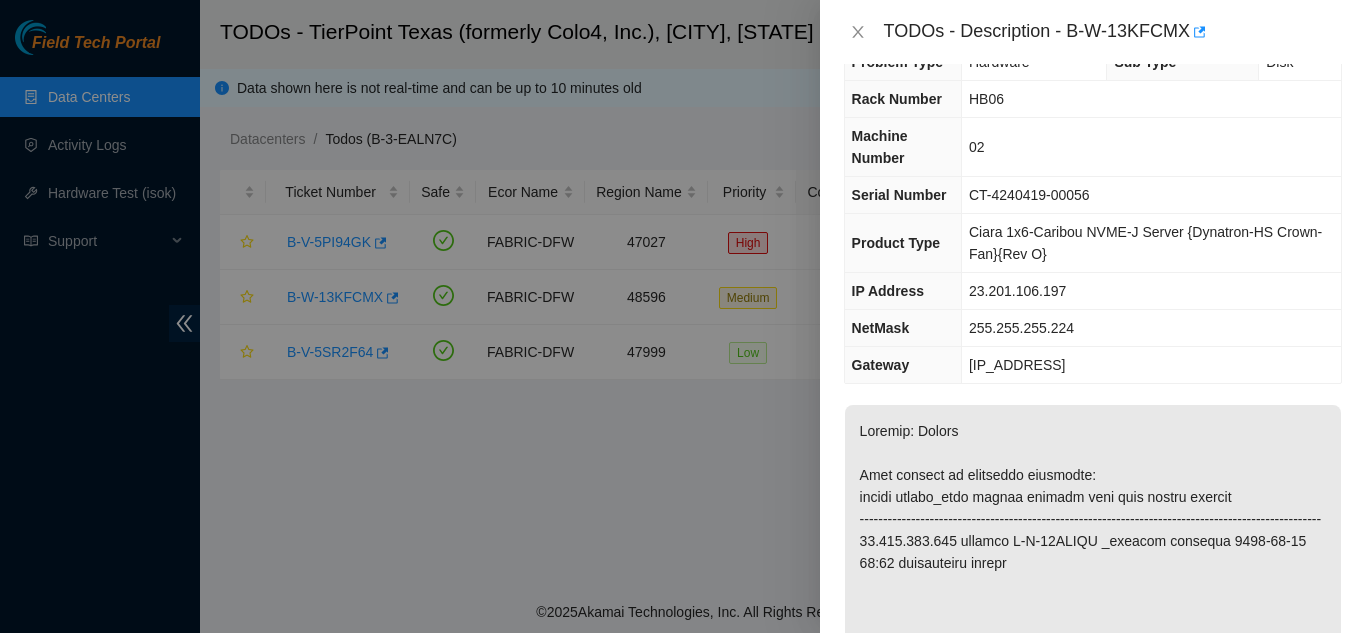 scroll, scrollTop: 0, scrollLeft: 0, axis: both 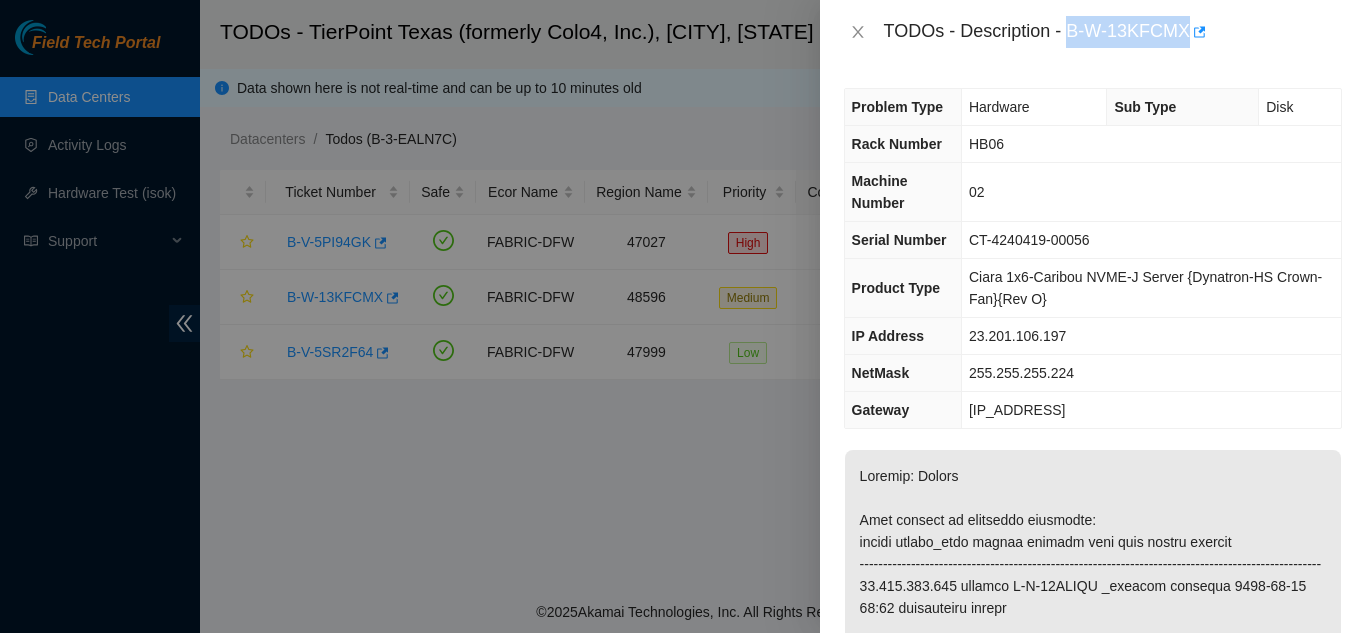 drag, startPoint x: 1066, startPoint y: 32, endPoint x: 1186, endPoint y: 33, distance: 120.004166 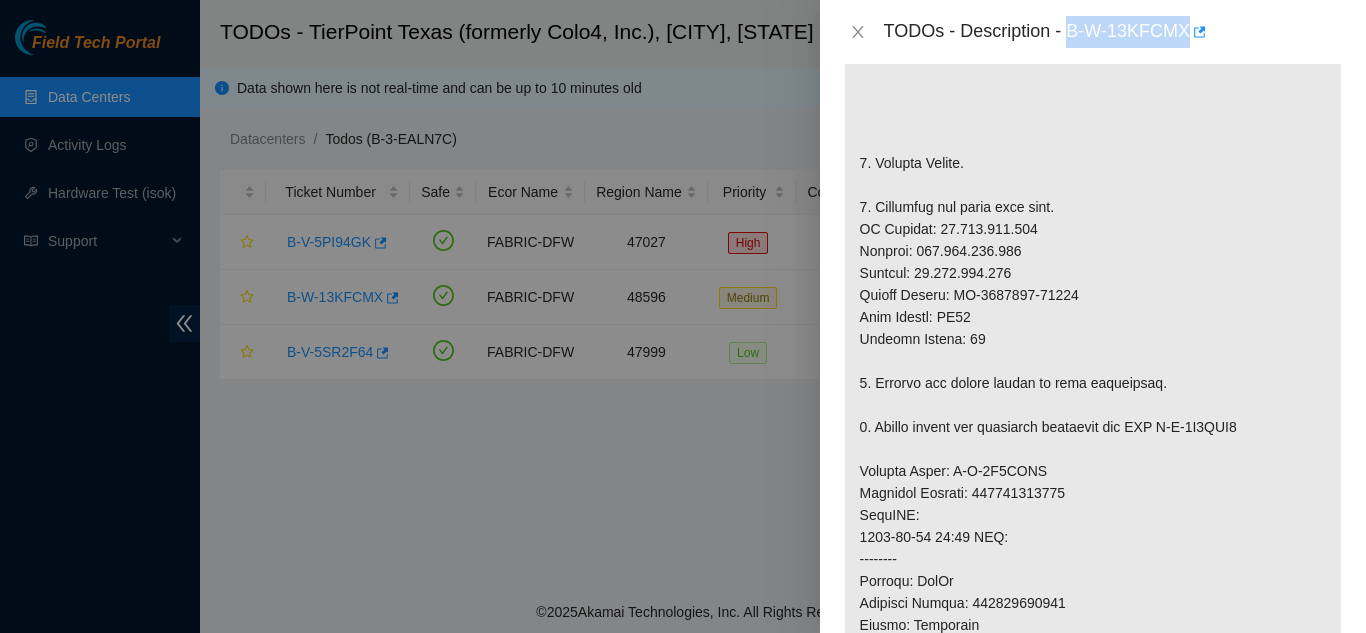 scroll, scrollTop: 600, scrollLeft: 0, axis: vertical 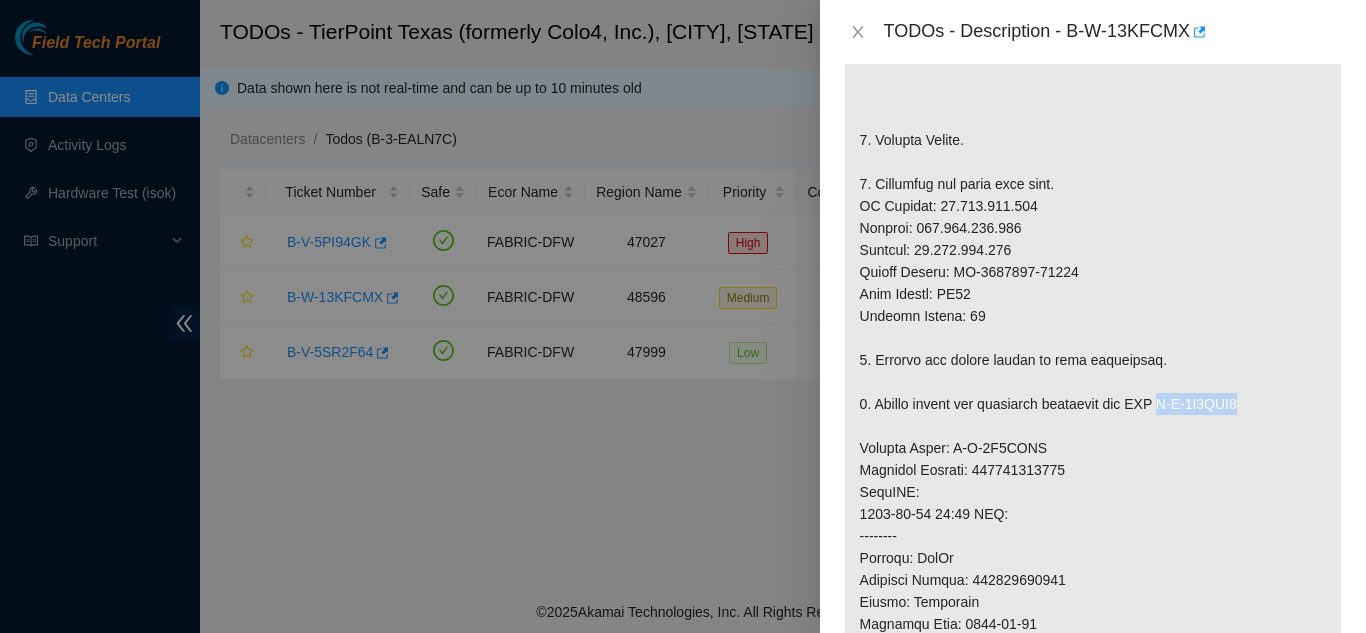 drag, startPoint x: 1168, startPoint y: 432, endPoint x: 1259, endPoint y: 426, distance: 91.197586 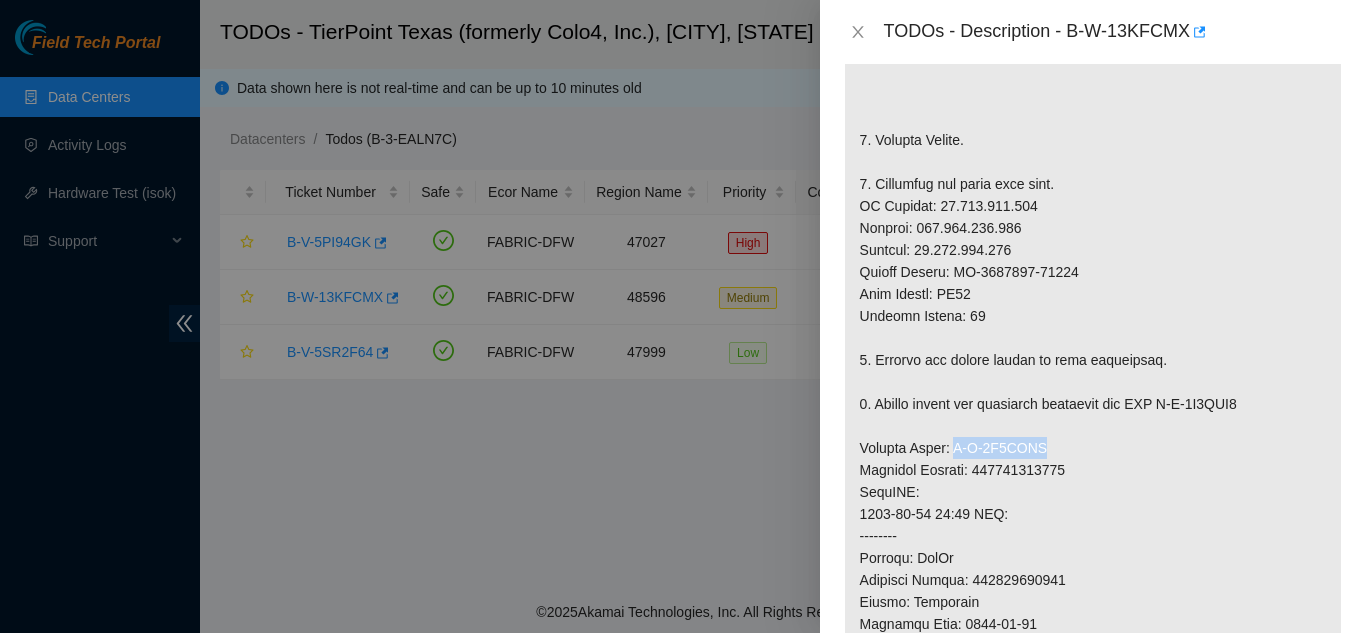 drag, startPoint x: 950, startPoint y: 471, endPoint x: 1052, endPoint y: 464, distance: 102.239914 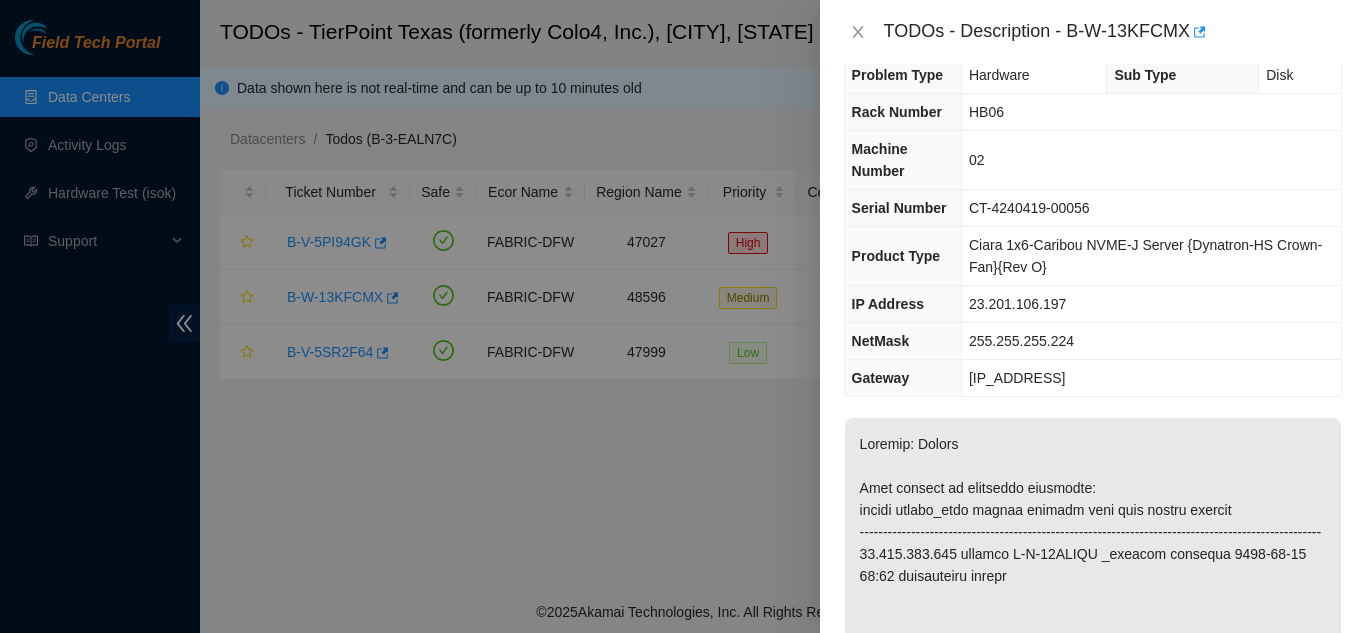 scroll, scrollTop: 0, scrollLeft: 0, axis: both 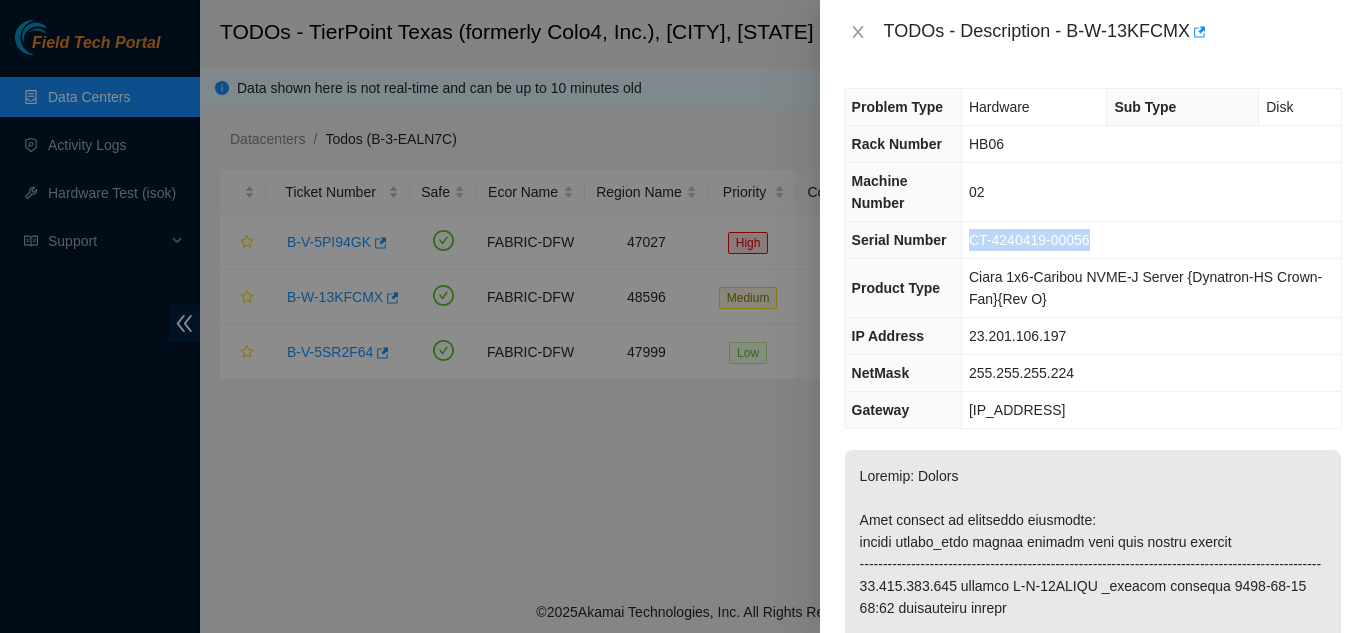 drag, startPoint x: 970, startPoint y: 238, endPoint x: 1097, endPoint y: 242, distance: 127.06297 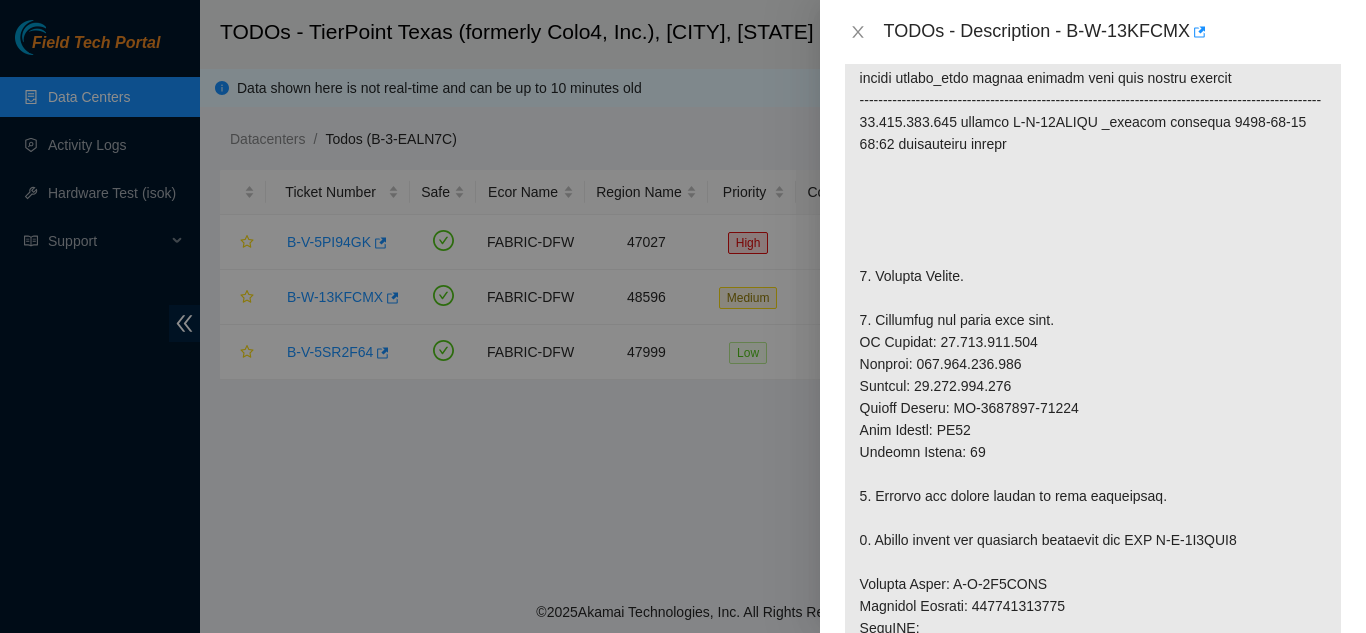 scroll, scrollTop: 500, scrollLeft: 0, axis: vertical 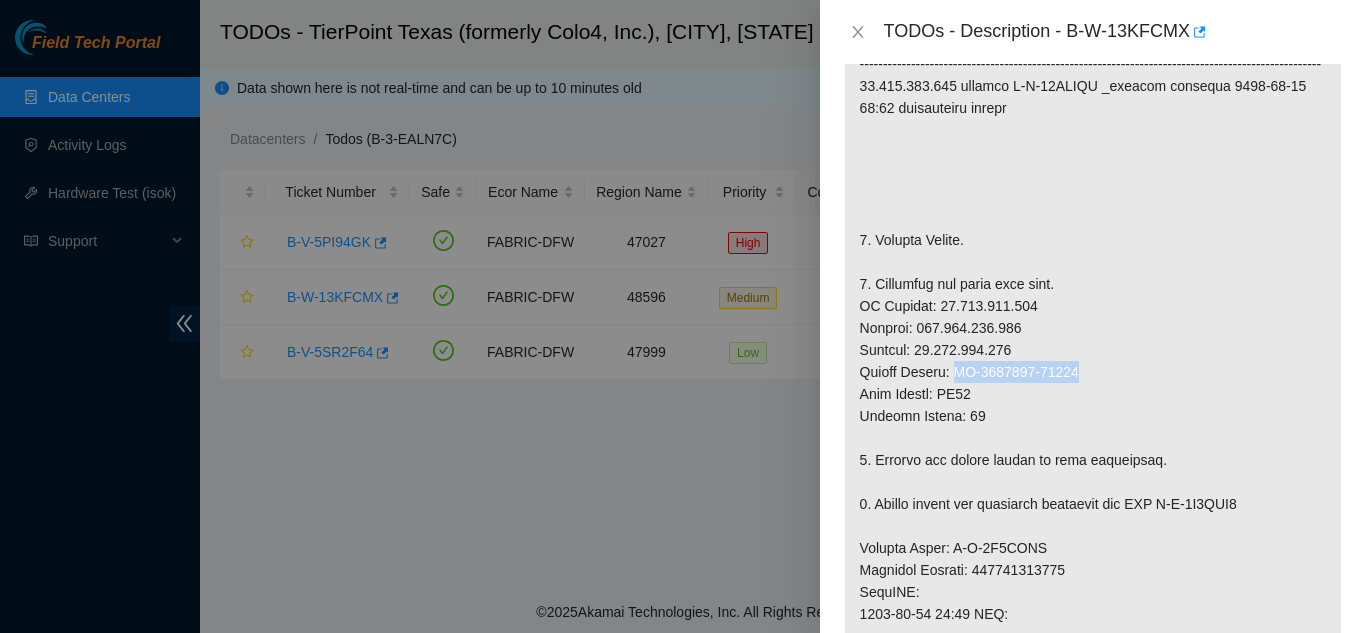 drag, startPoint x: 956, startPoint y: 393, endPoint x: 1078, endPoint y: 386, distance: 122.20065 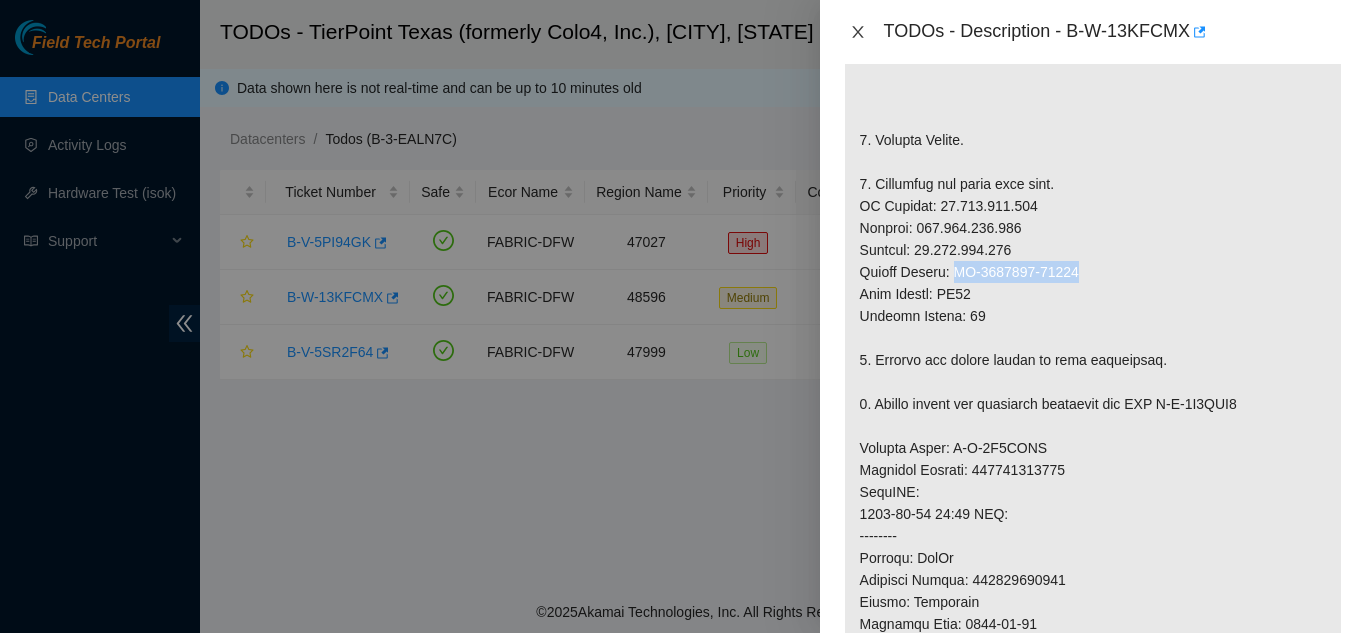 click 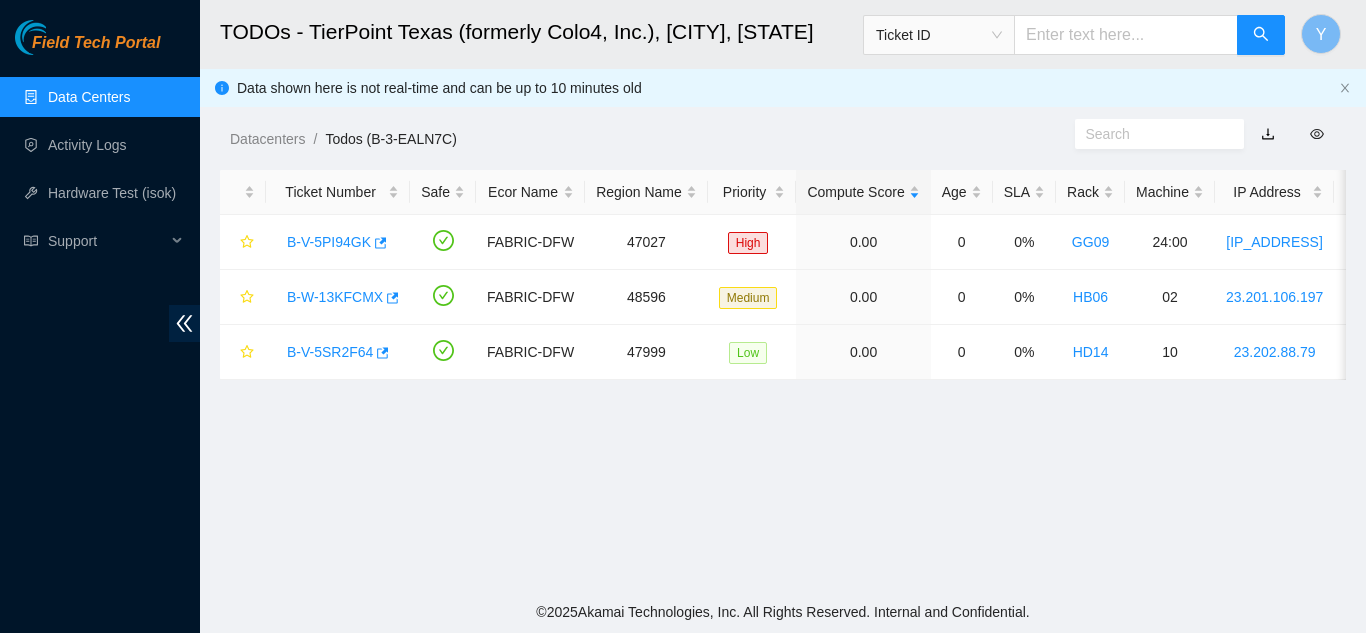 scroll, scrollTop: 585, scrollLeft: 0, axis: vertical 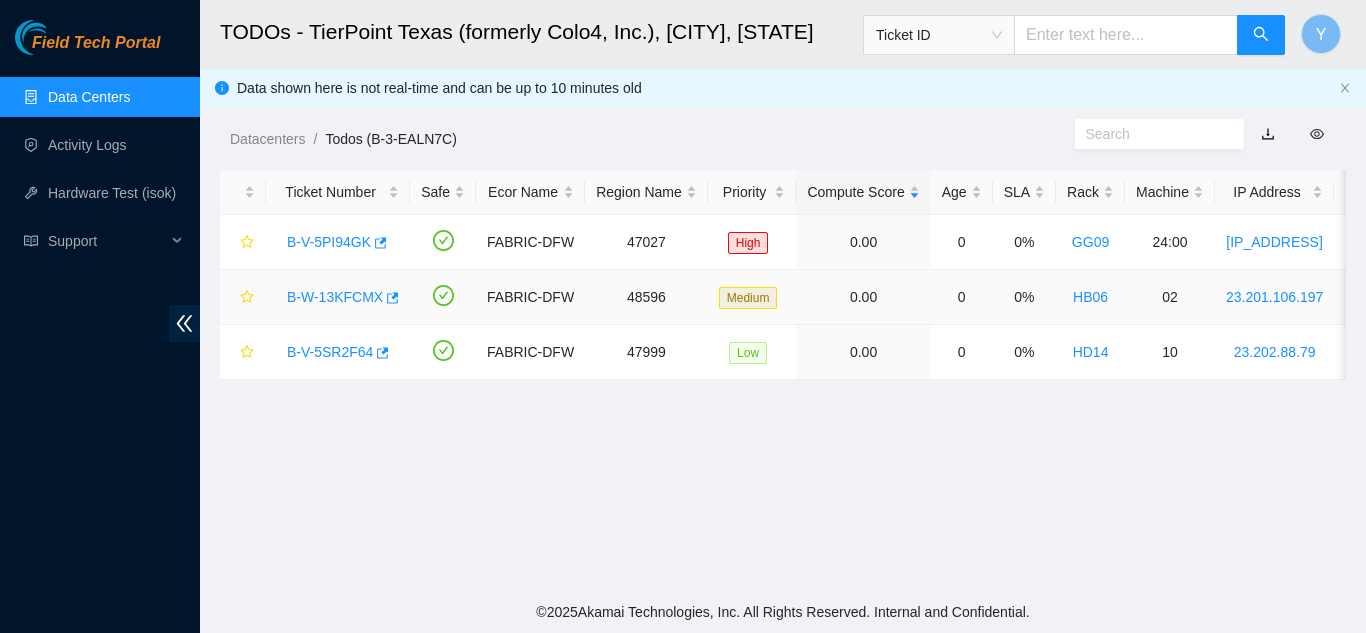 click on "B-W-13KFCMX" at bounding box center [335, 297] 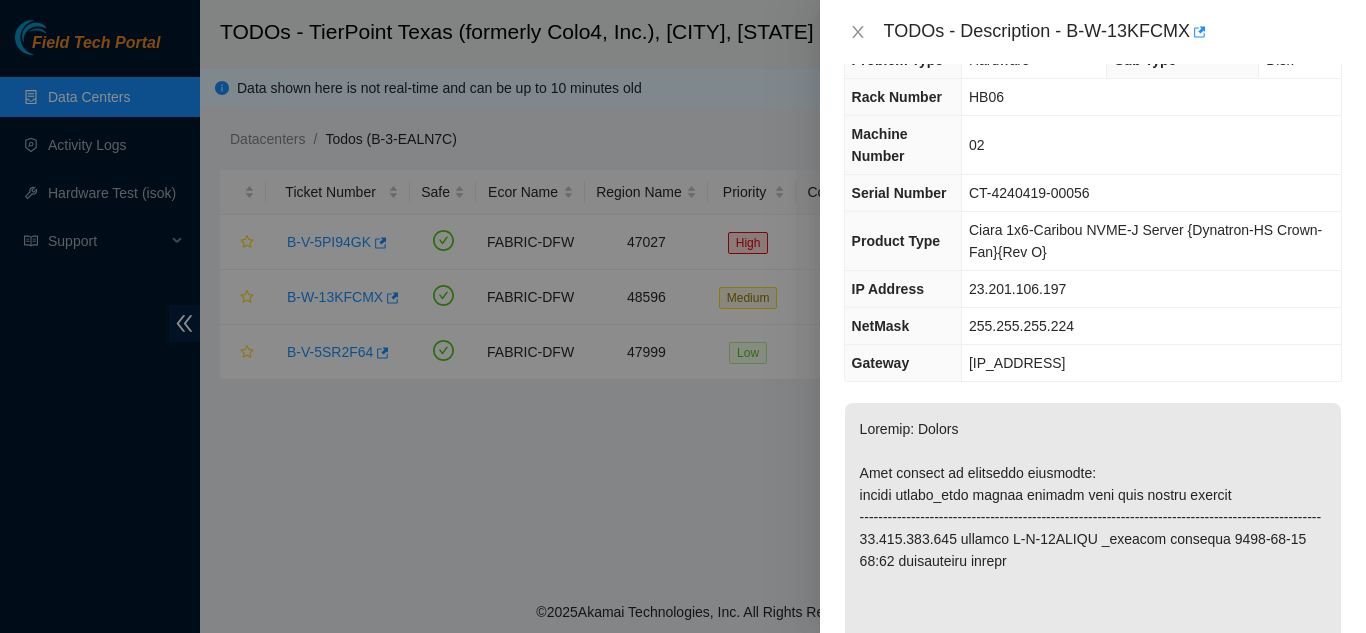 scroll, scrollTop: 0, scrollLeft: 0, axis: both 